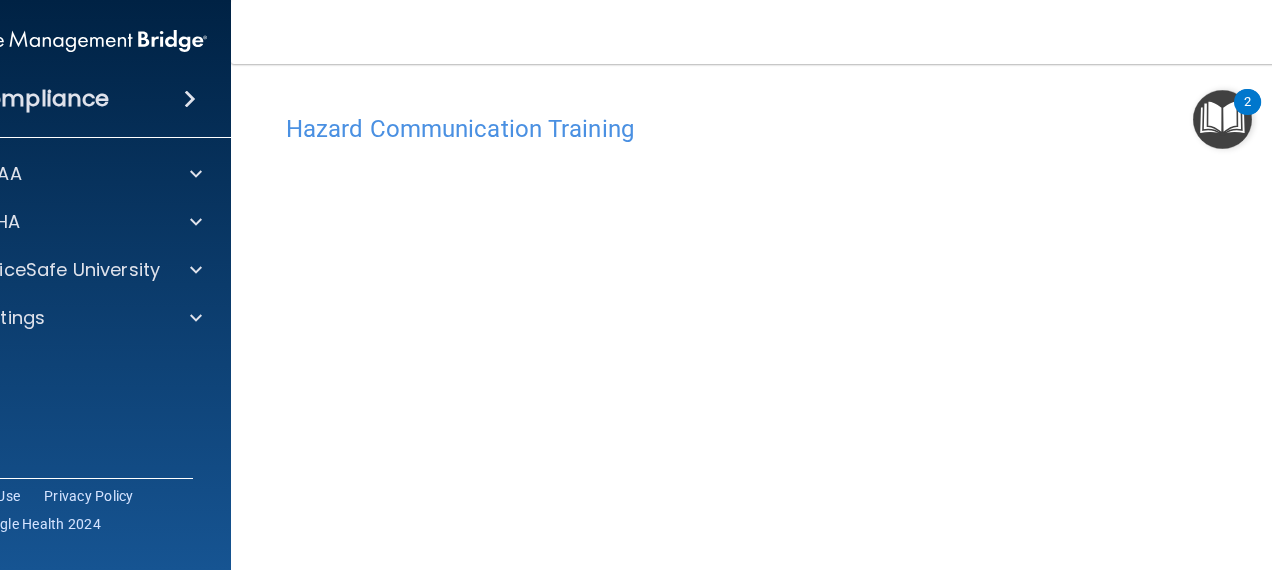 scroll, scrollTop: 0, scrollLeft: 0, axis: both 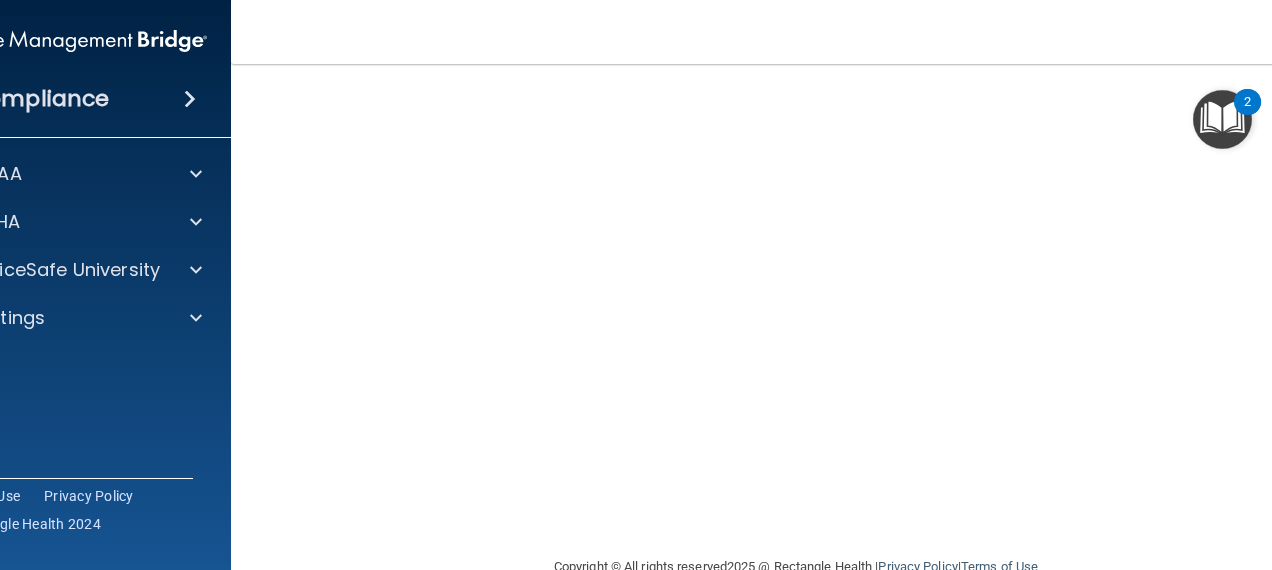 click on "Copyright © All rights reserved  2025 @ Rectangle Health |  Privacy Policy  |  Terms of Use" at bounding box center [796, 565] 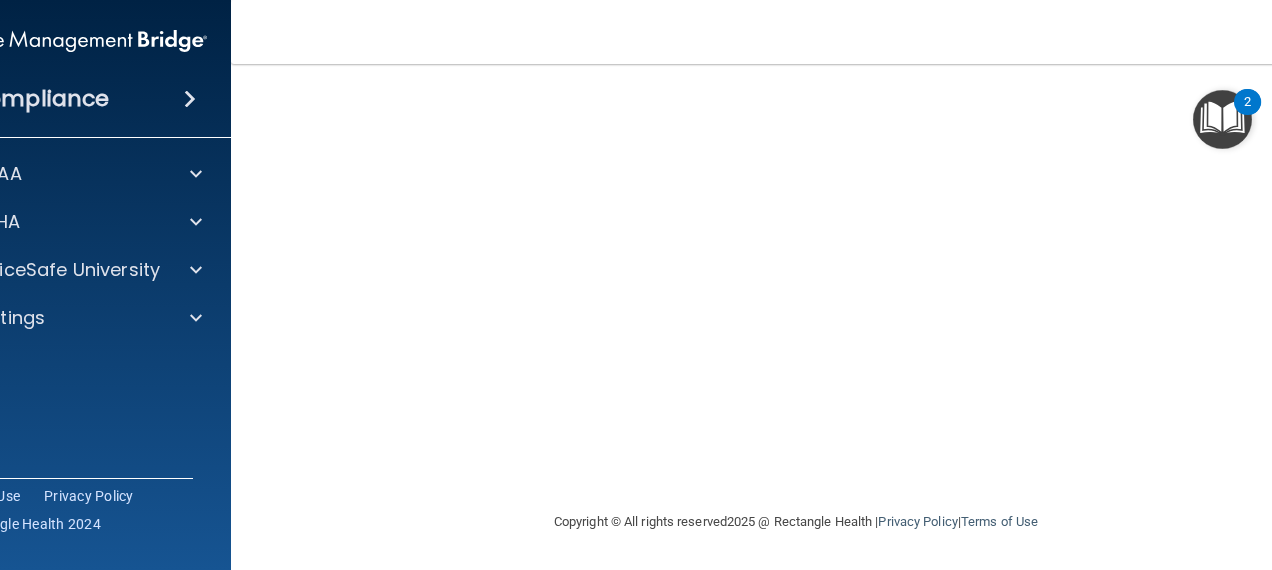 scroll, scrollTop: 126, scrollLeft: 0, axis: vertical 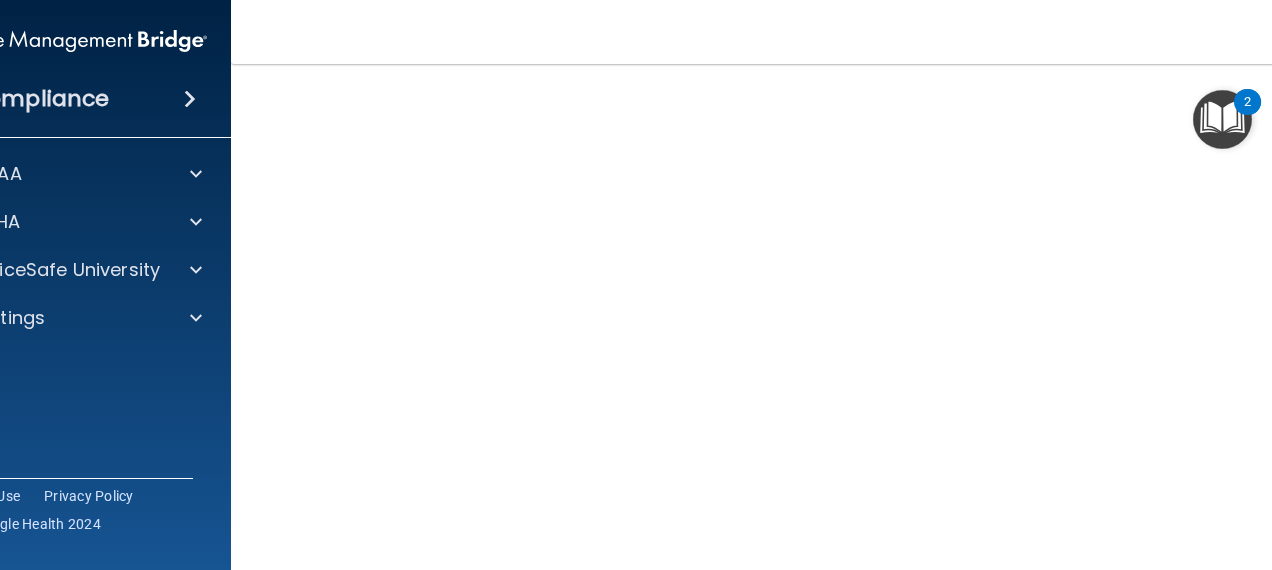 click on "2" at bounding box center [1247, 102] 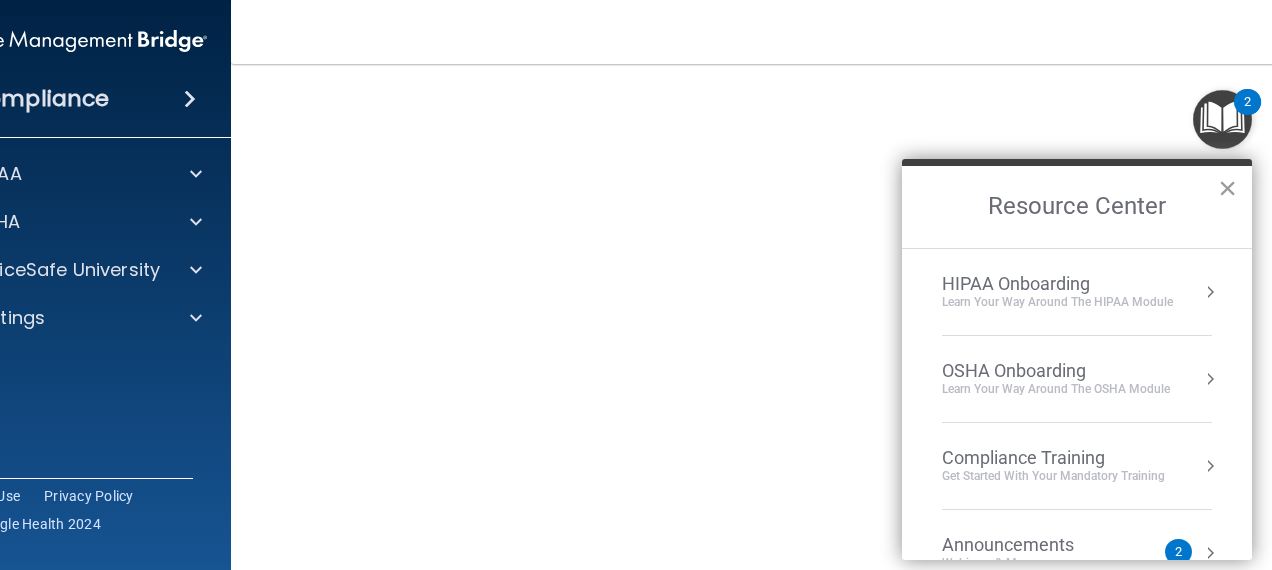click on "×" at bounding box center [1227, 188] 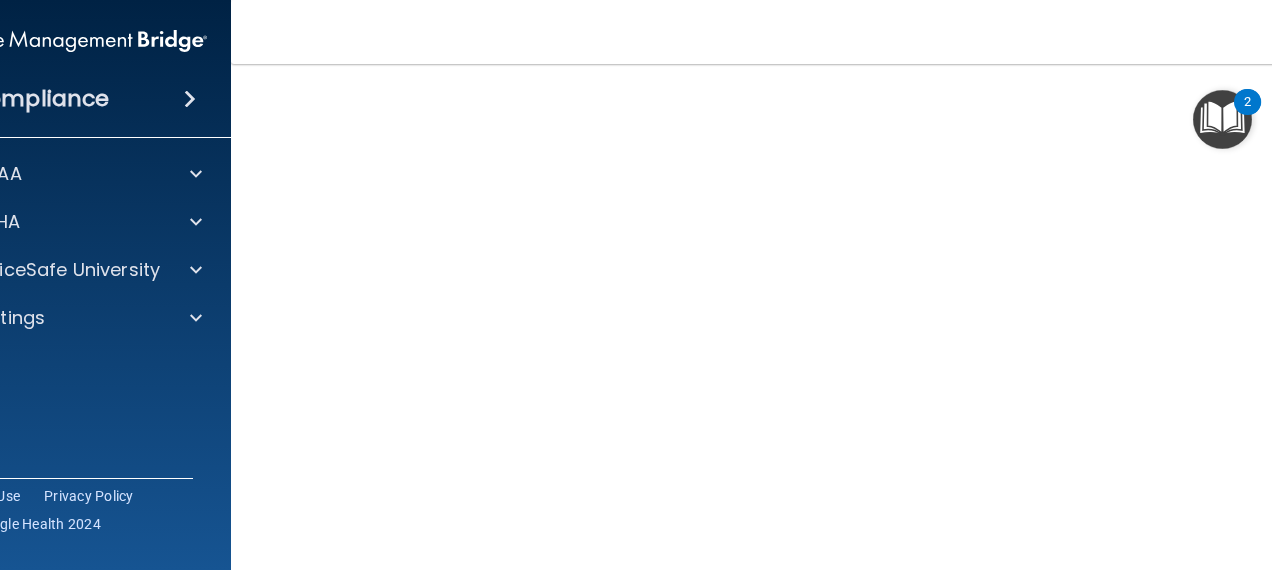 scroll, scrollTop: 126, scrollLeft: 0, axis: vertical 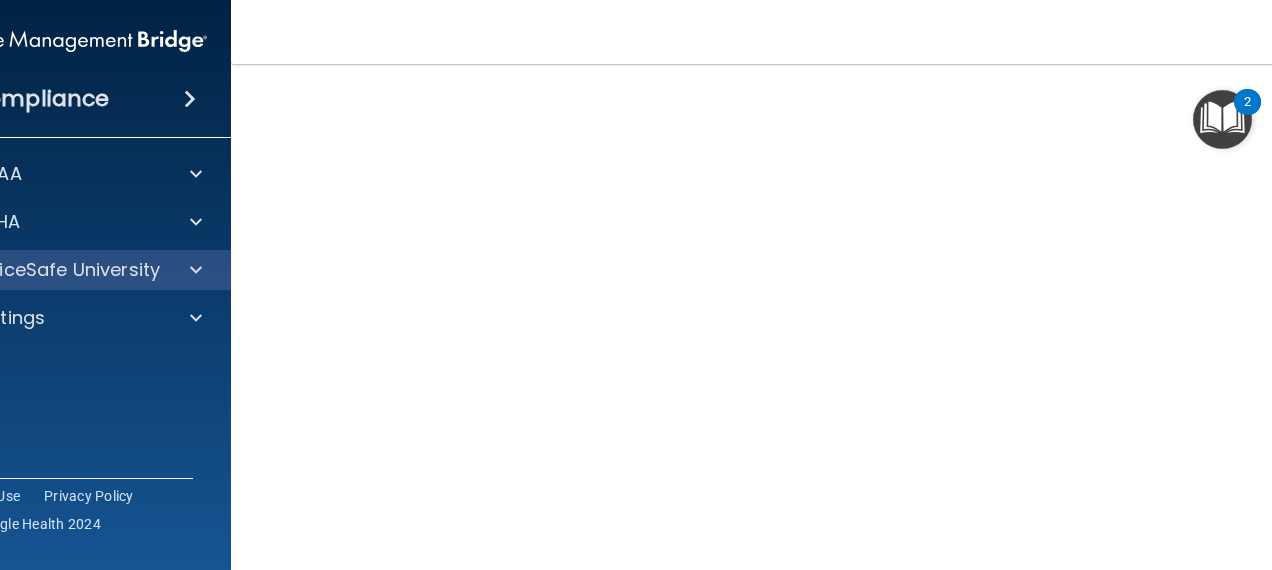 click on "OfficeSafe University" at bounding box center [71, 270] 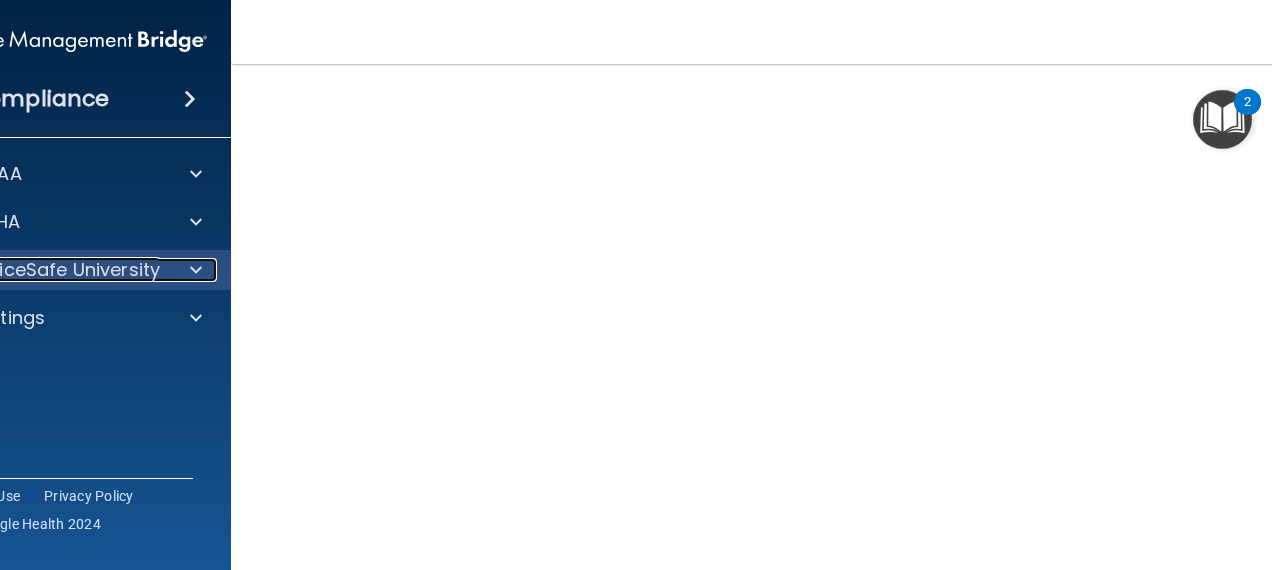 click at bounding box center (196, 270) 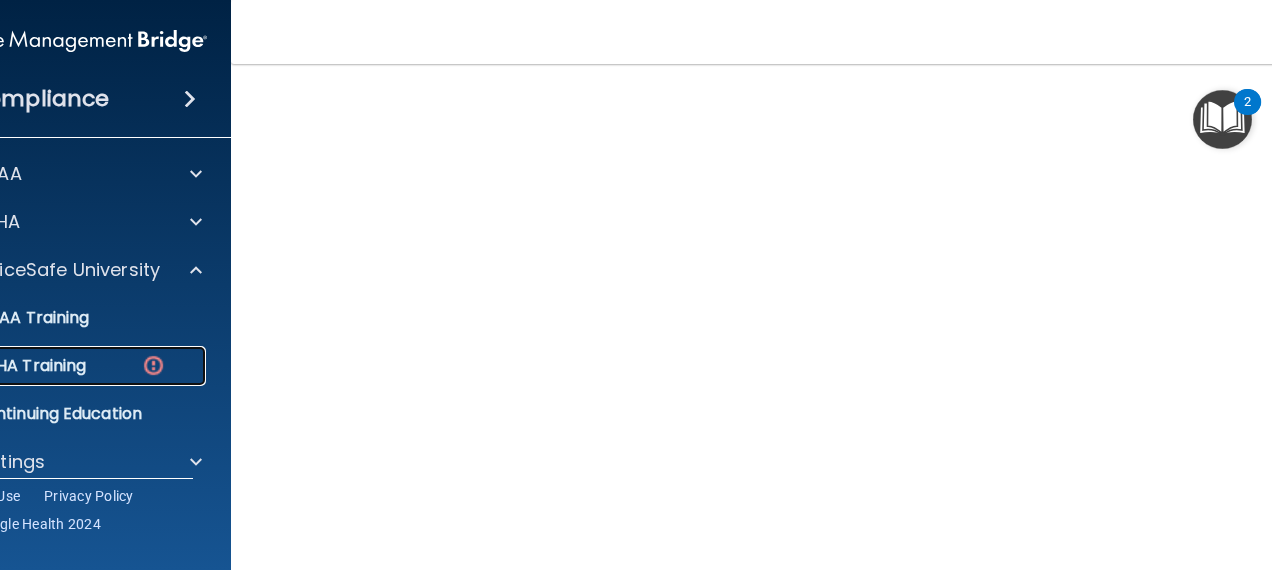 click at bounding box center [153, 365] 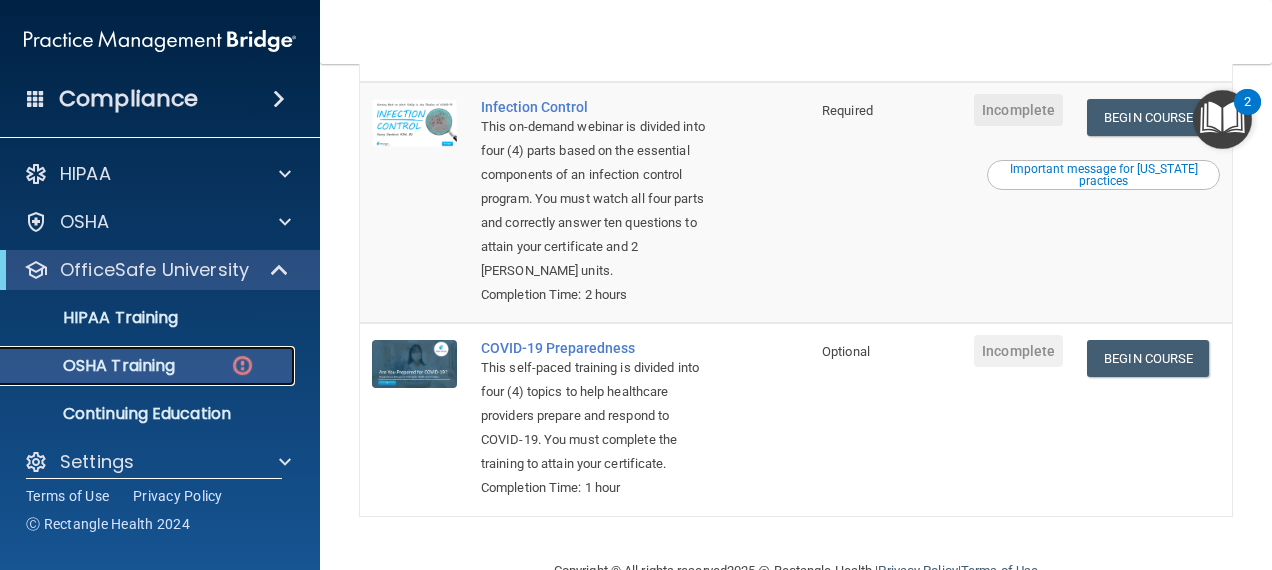 scroll, scrollTop: 699, scrollLeft: 0, axis: vertical 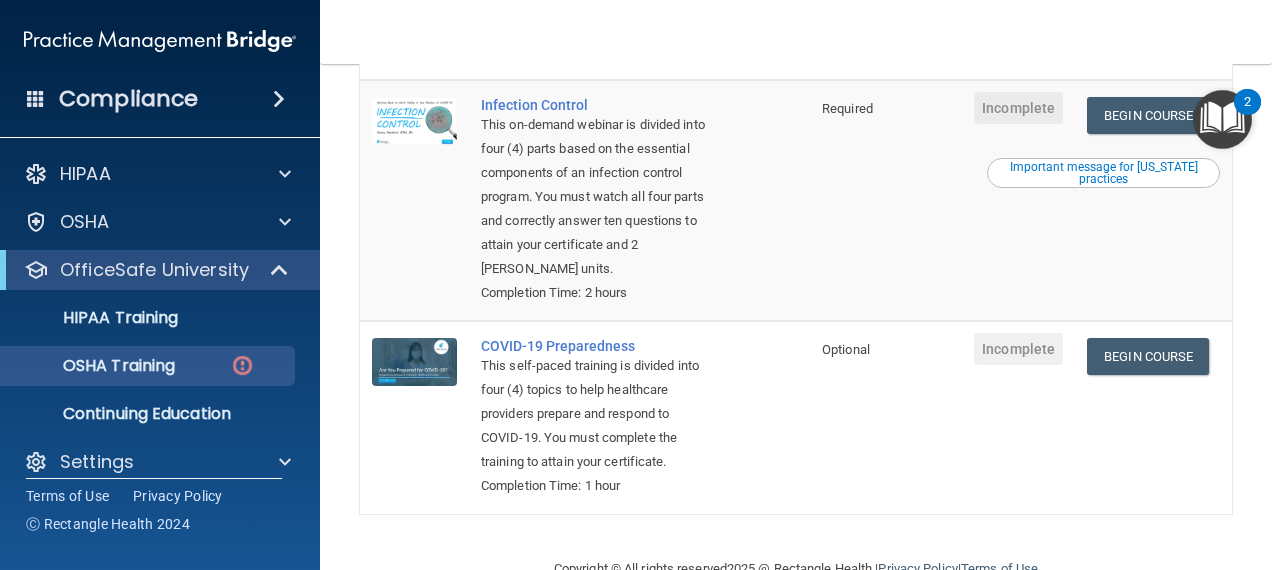 drag, startPoint x: 1166, startPoint y: 137, endPoint x: 919, endPoint y: 213, distance: 258.42795 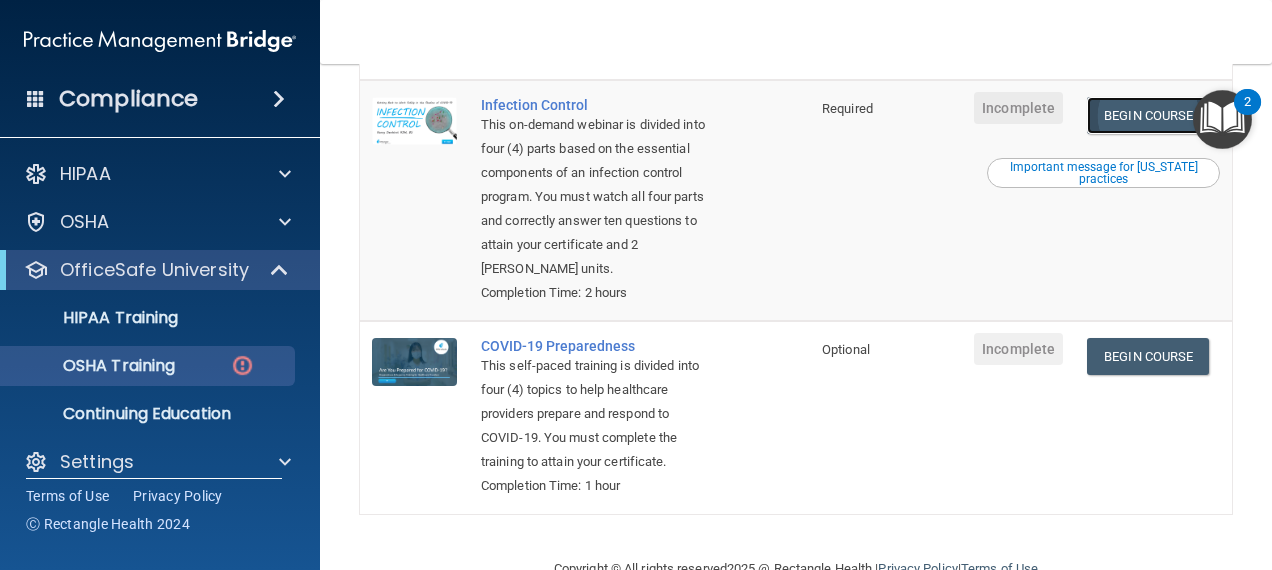 click on "Begin Course" at bounding box center [1148, 115] 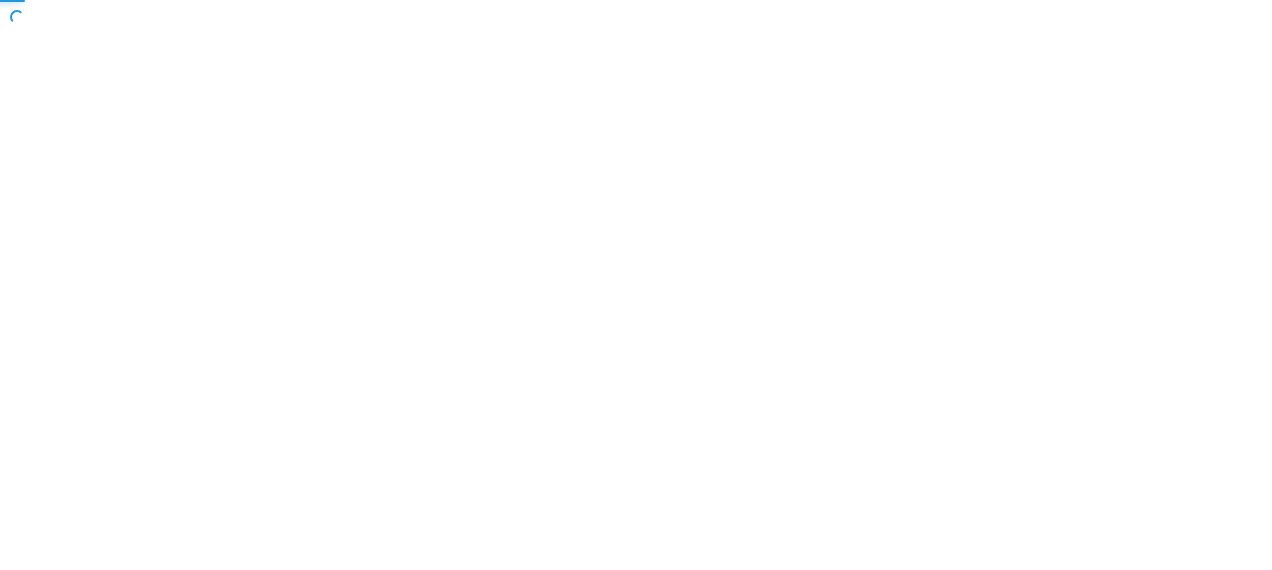 scroll, scrollTop: 0, scrollLeft: 0, axis: both 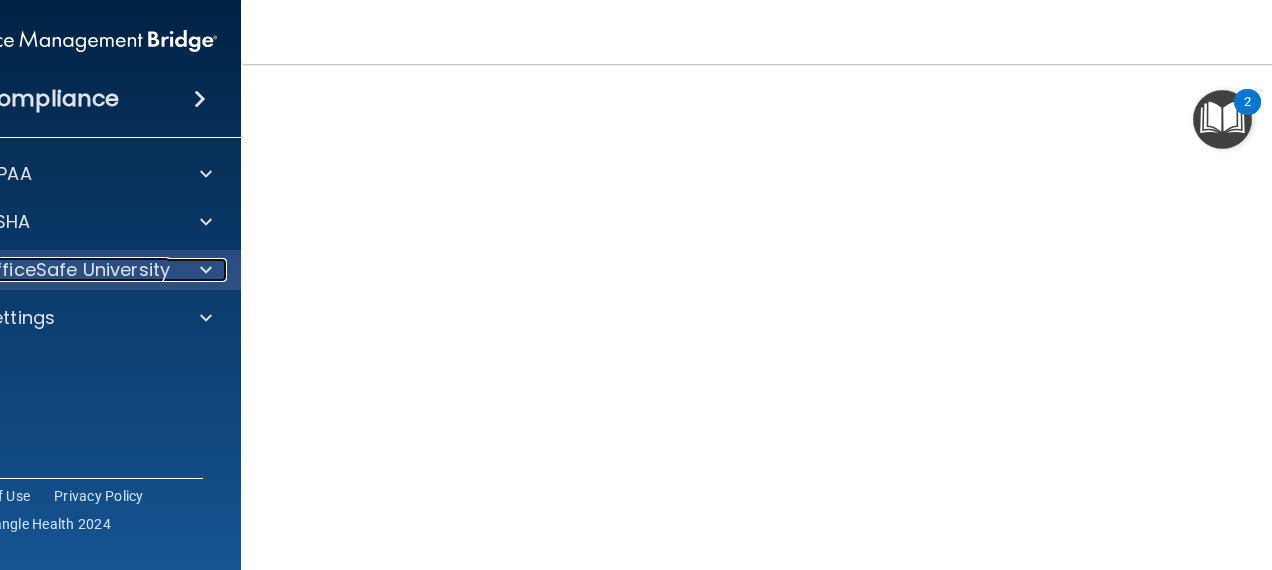click at bounding box center (206, 270) 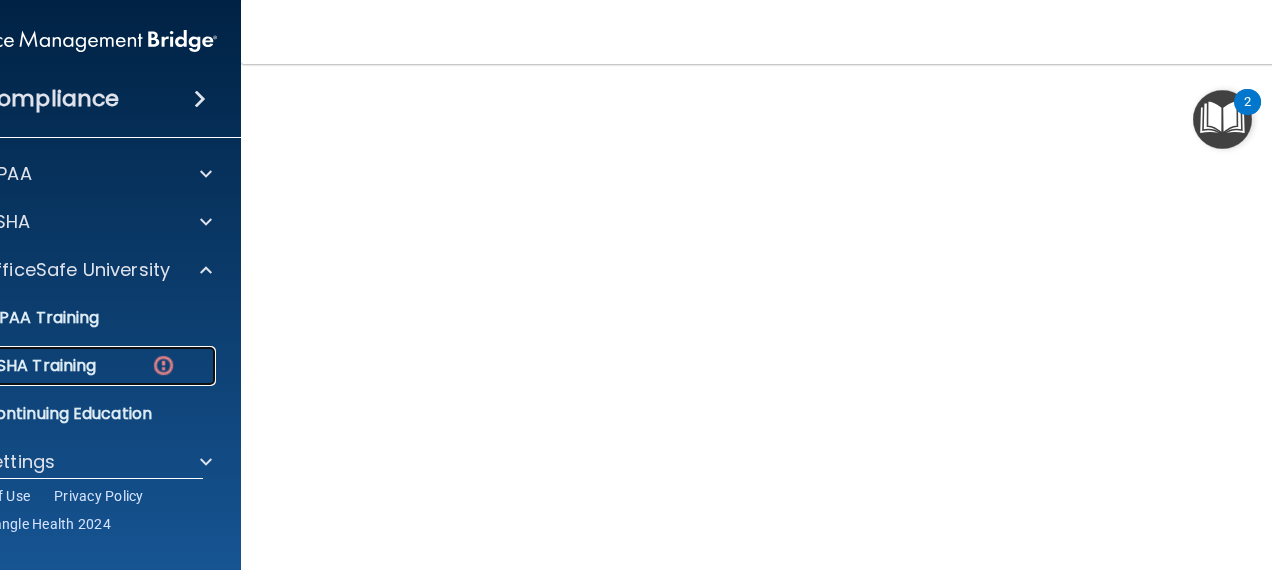 click at bounding box center (163, 365) 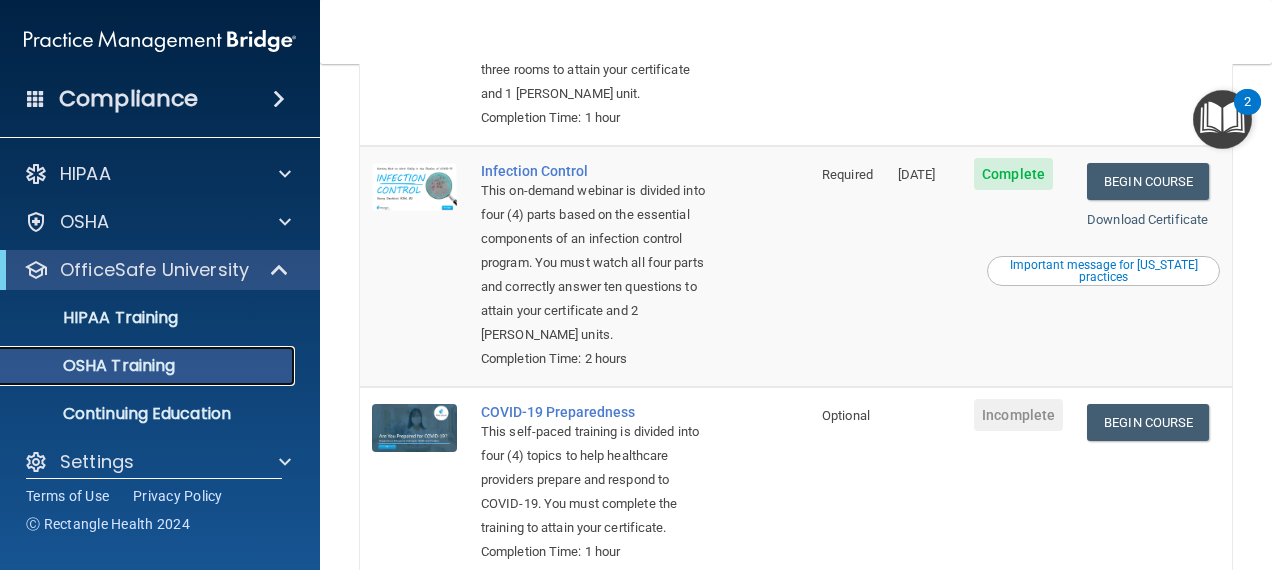 scroll, scrollTop: 733, scrollLeft: 0, axis: vertical 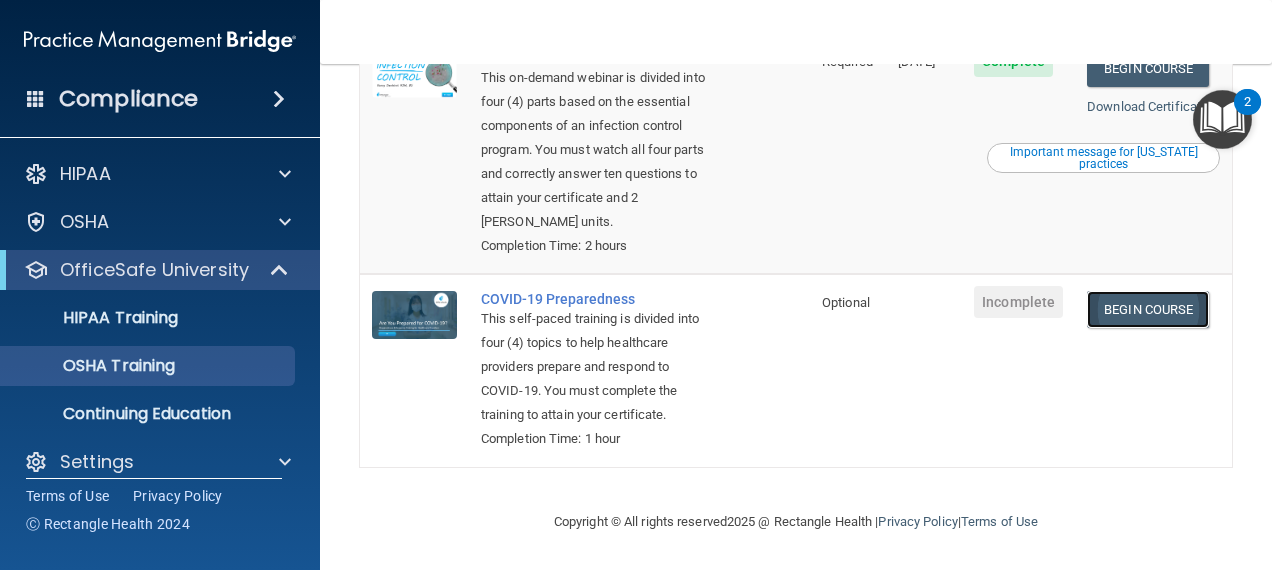 click on "Begin Course" at bounding box center [1148, 309] 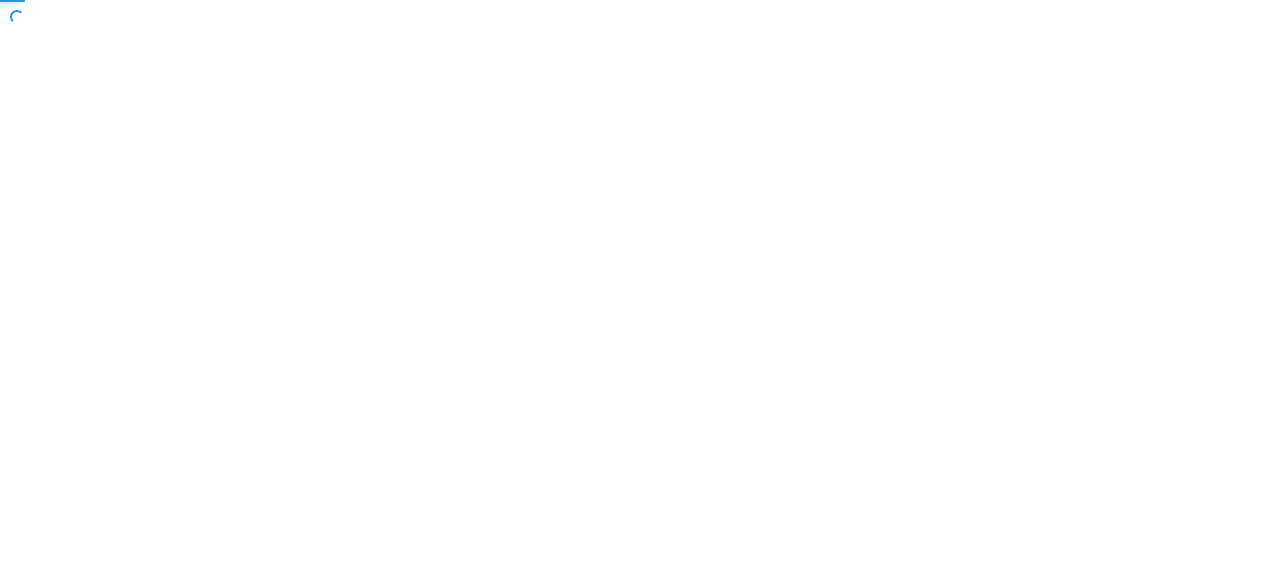 scroll, scrollTop: 0, scrollLeft: 0, axis: both 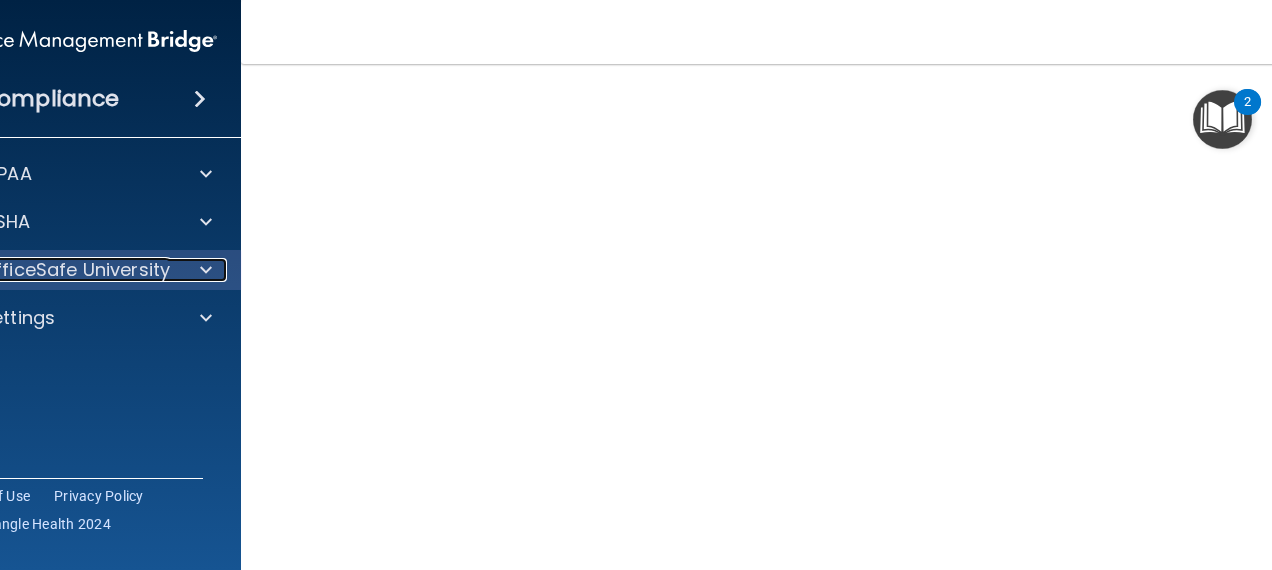 click at bounding box center (206, 270) 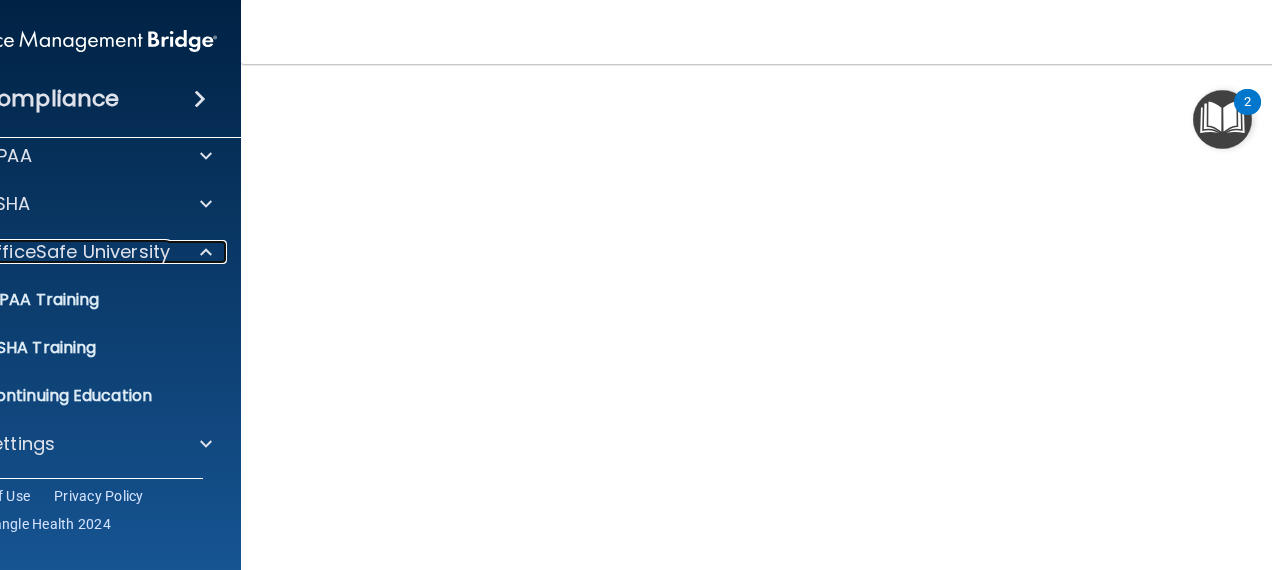 scroll, scrollTop: 20, scrollLeft: 0, axis: vertical 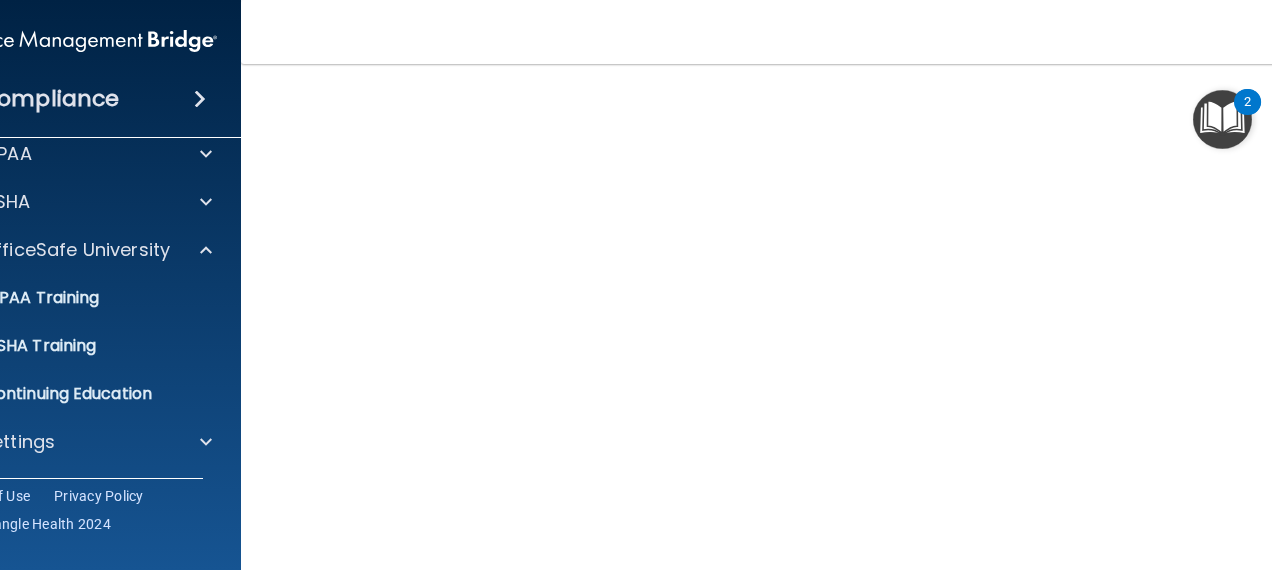 click on "Toggle navigation                                                                                                     Lissett Gomez   liz2908@gmail.com                            Manage My Enterprise              Ideal Dental Solutions     Manage My Location" at bounding box center [796, 32] 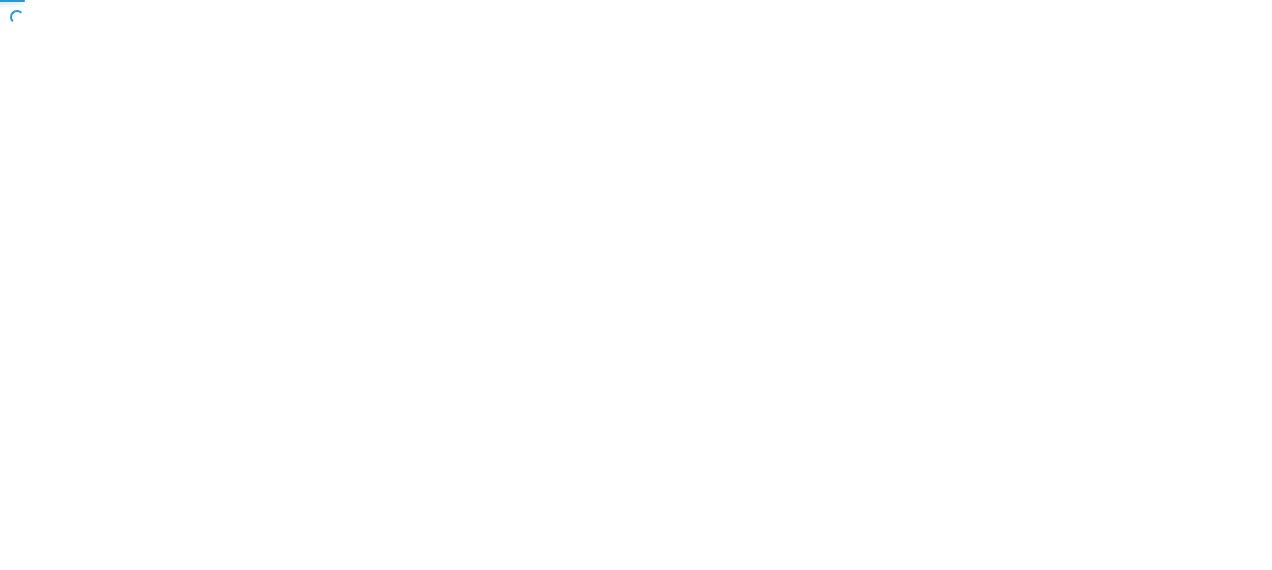 scroll, scrollTop: 0, scrollLeft: 0, axis: both 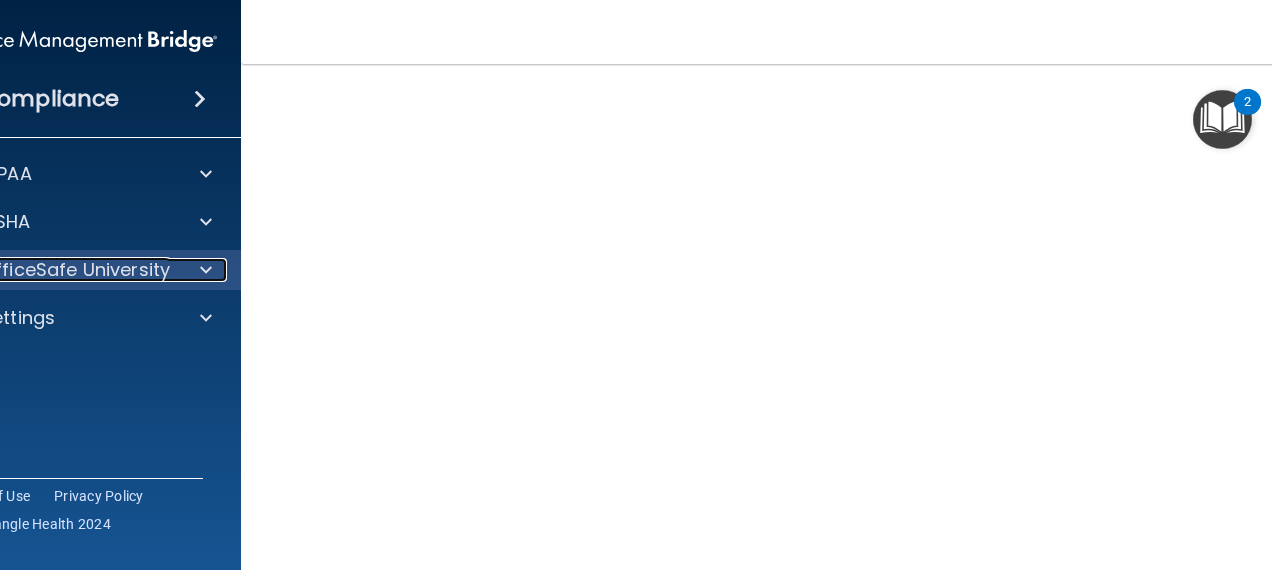click on "OfficeSafe University" at bounding box center [75, 270] 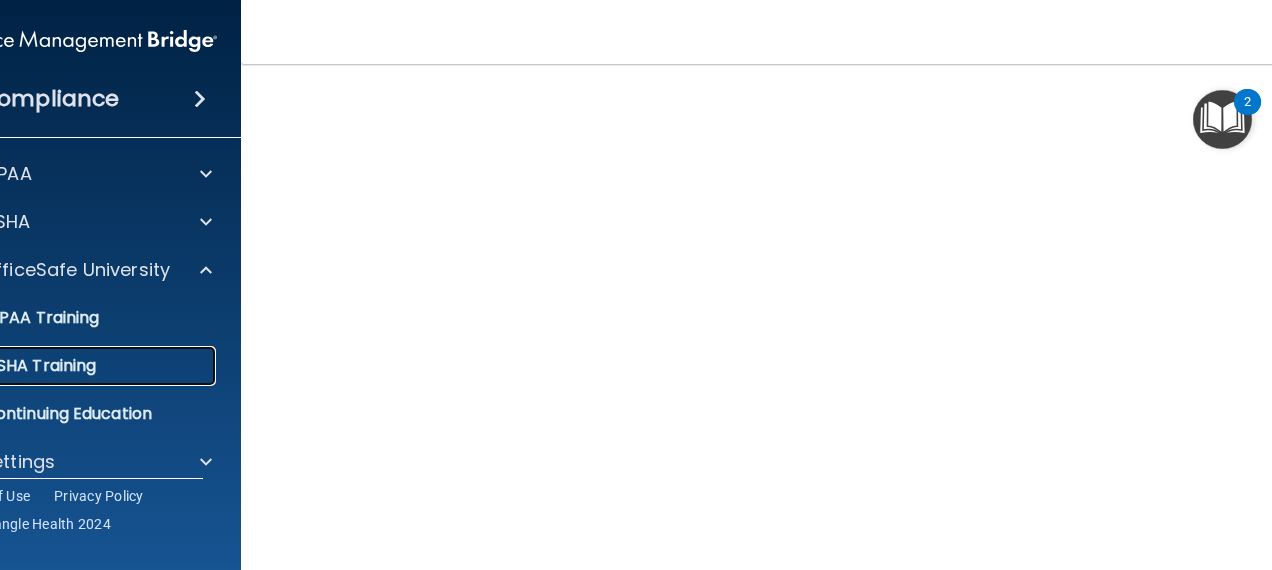 click on "OSHA Training" at bounding box center (15, 366) 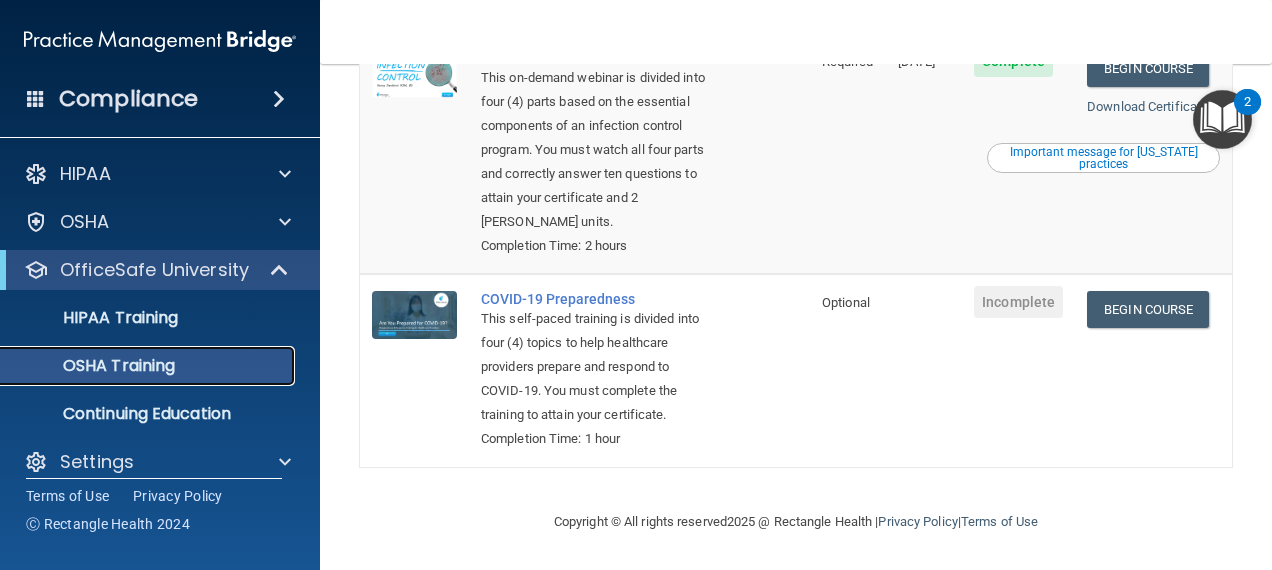 scroll, scrollTop: 746, scrollLeft: 0, axis: vertical 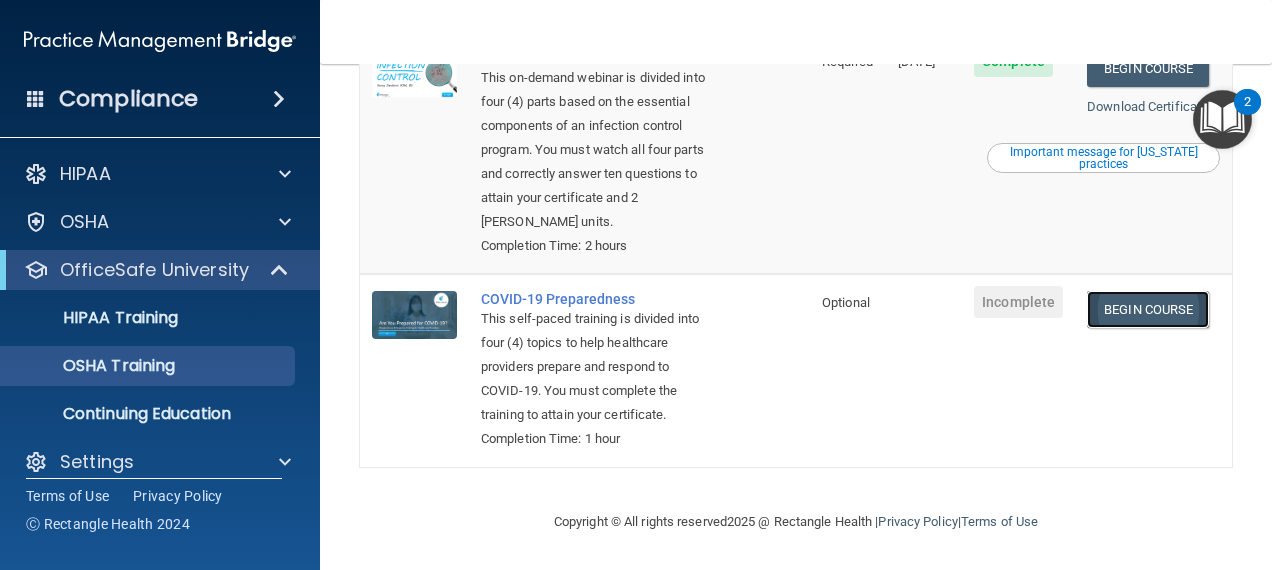 click on "Begin Course" at bounding box center [1148, 309] 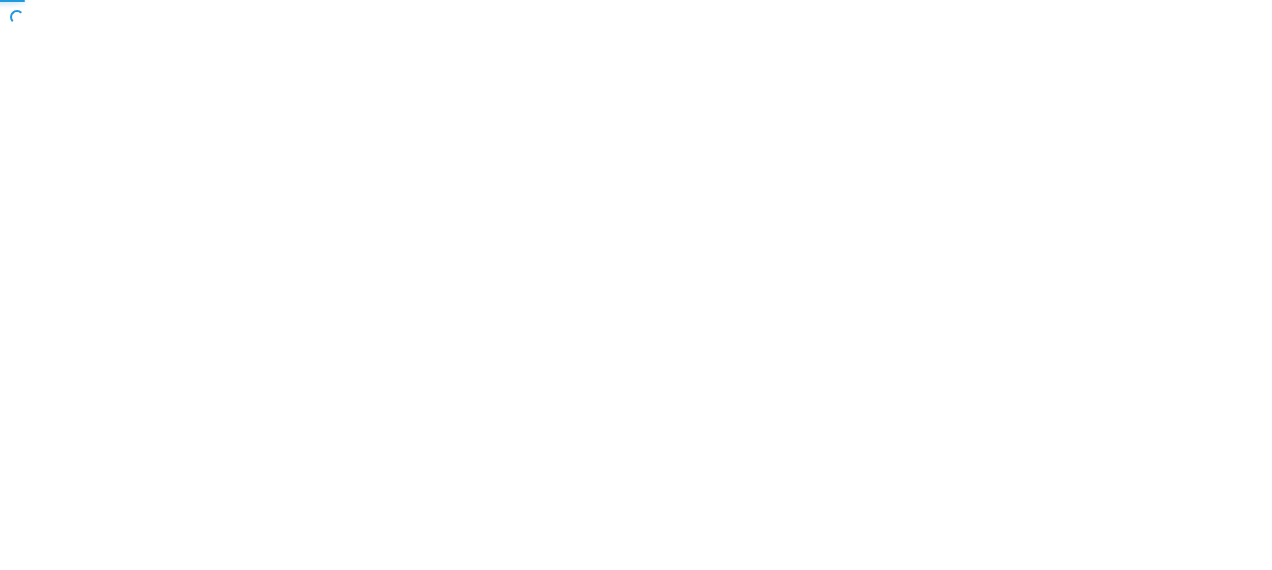 scroll, scrollTop: 0, scrollLeft: 0, axis: both 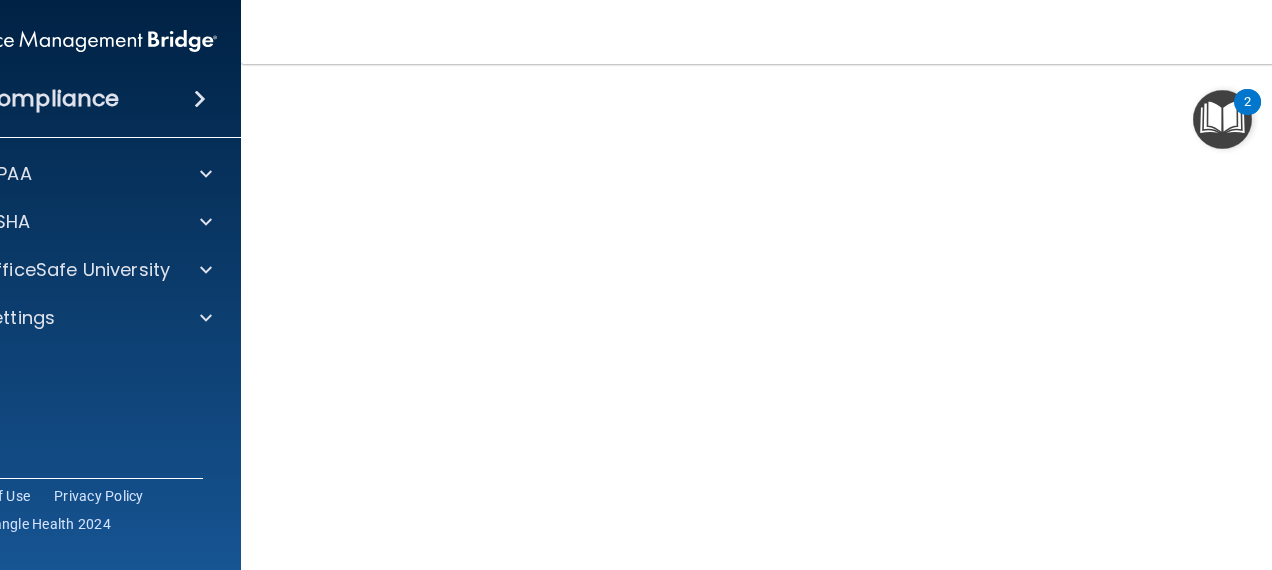 click at bounding box center [1222, 119] 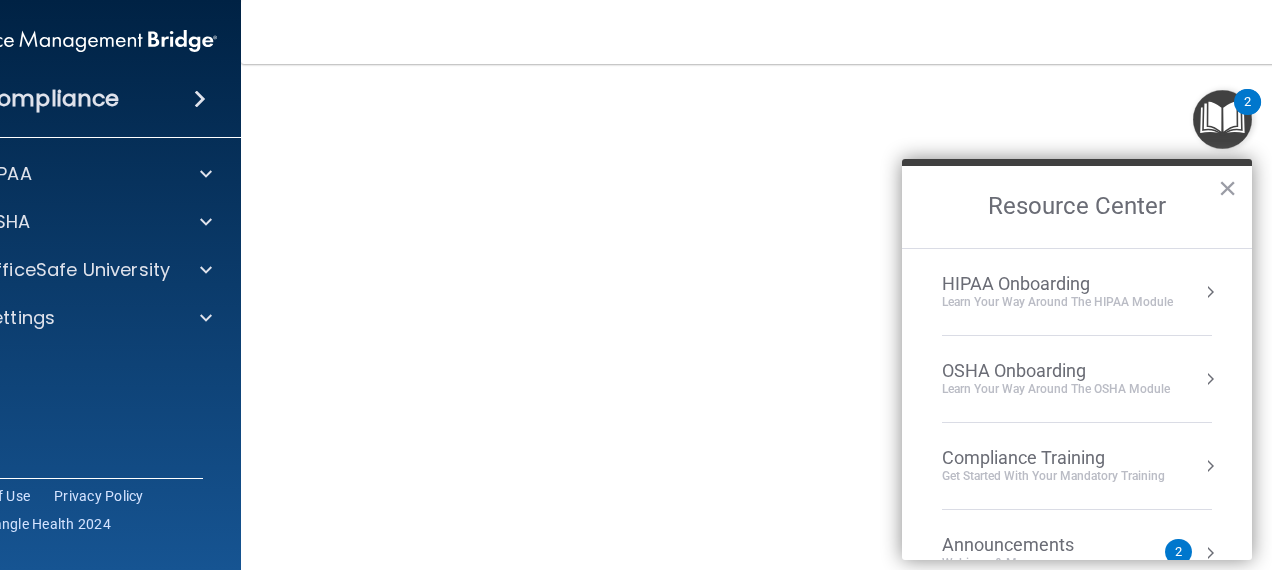 click at bounding box center (1210, 379) 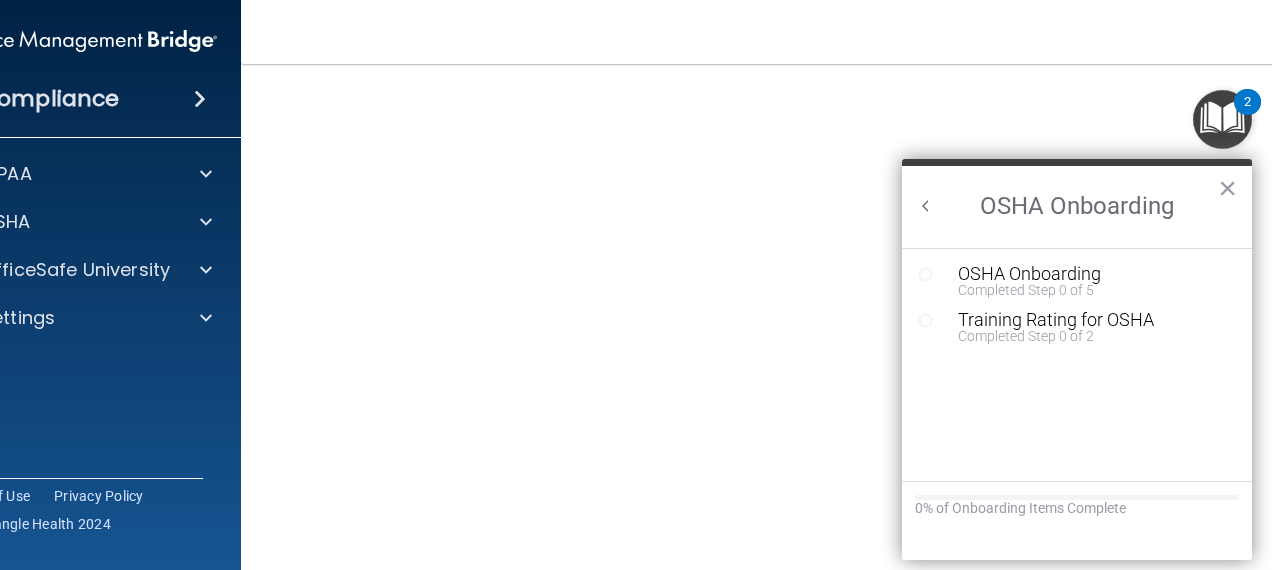 scroll, scrollTop: 0, scrollLeft: 0, axis: both 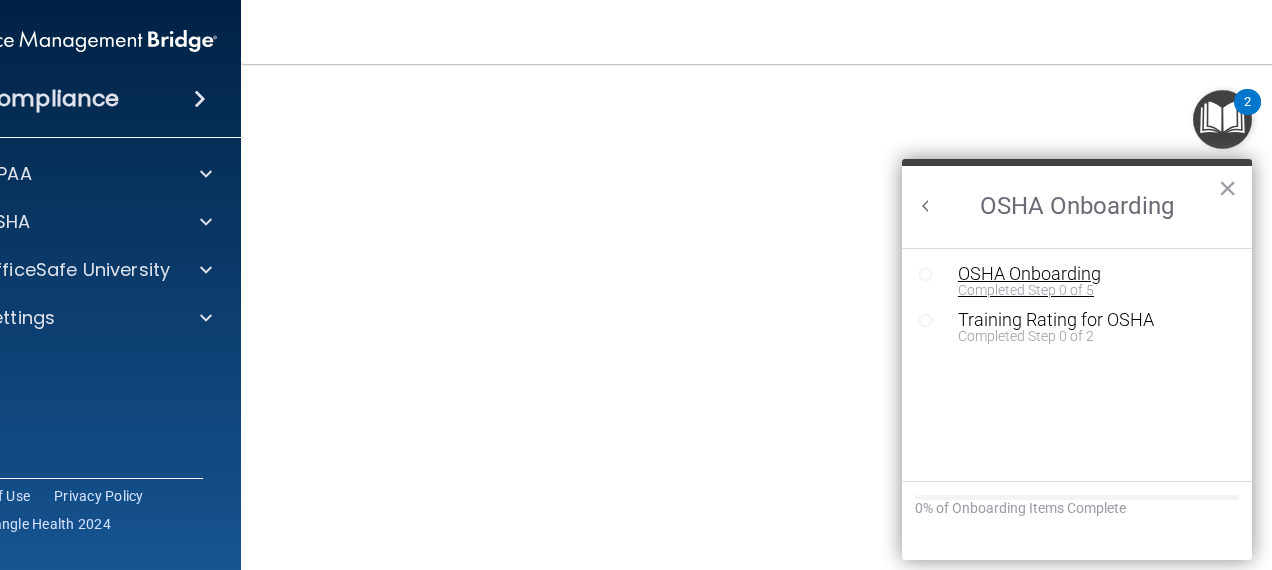 click on "Completed Step 0 of 5" at bounding box center (1092, 290) 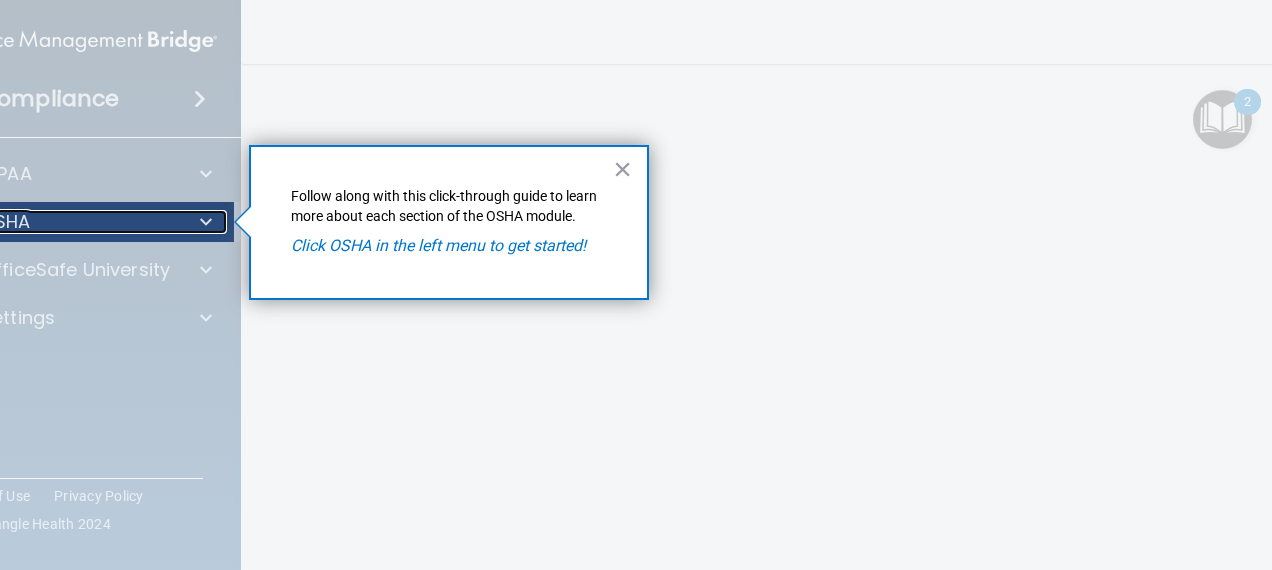 click at bounding box center [203, 222] 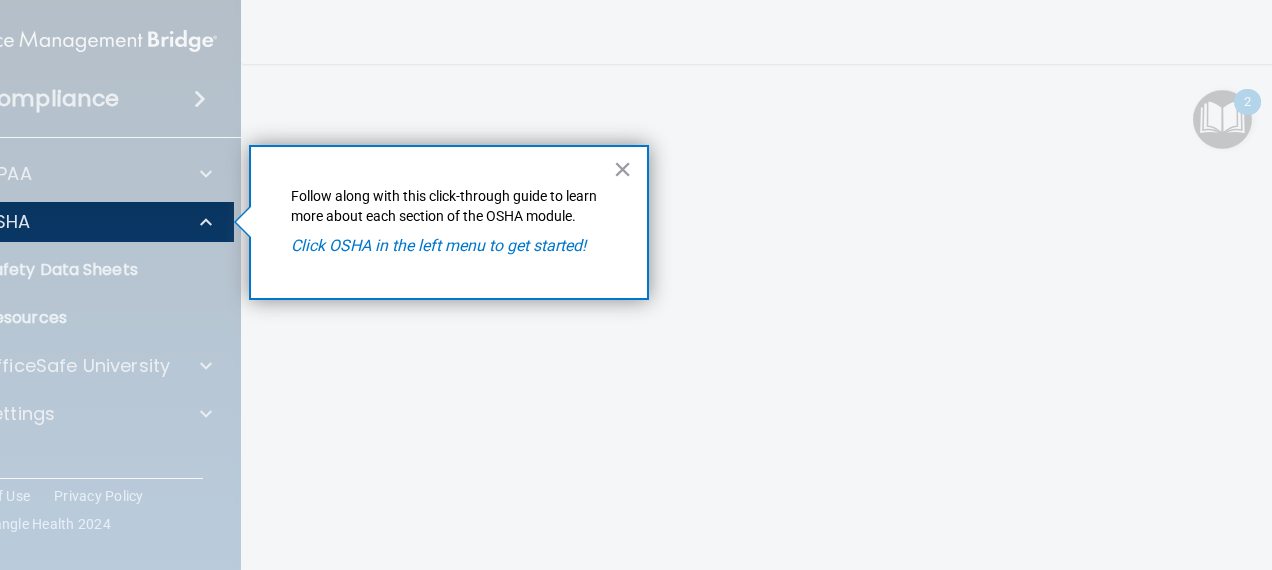 click at bounding box center [73, 406] 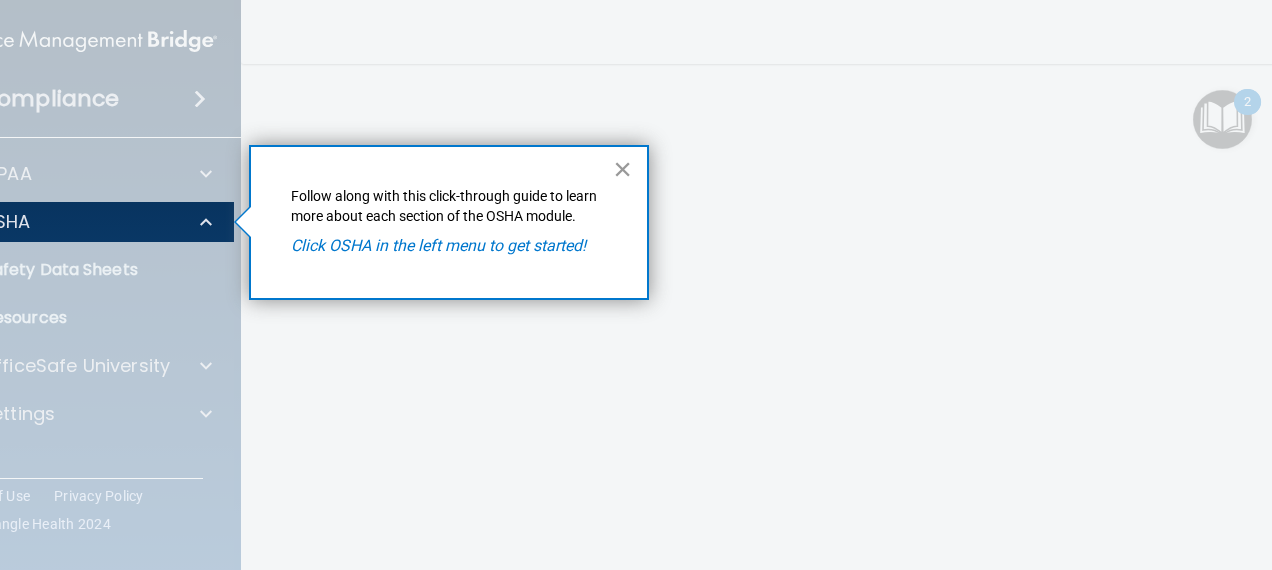 click on "×" at bounding box center (622, 169) 